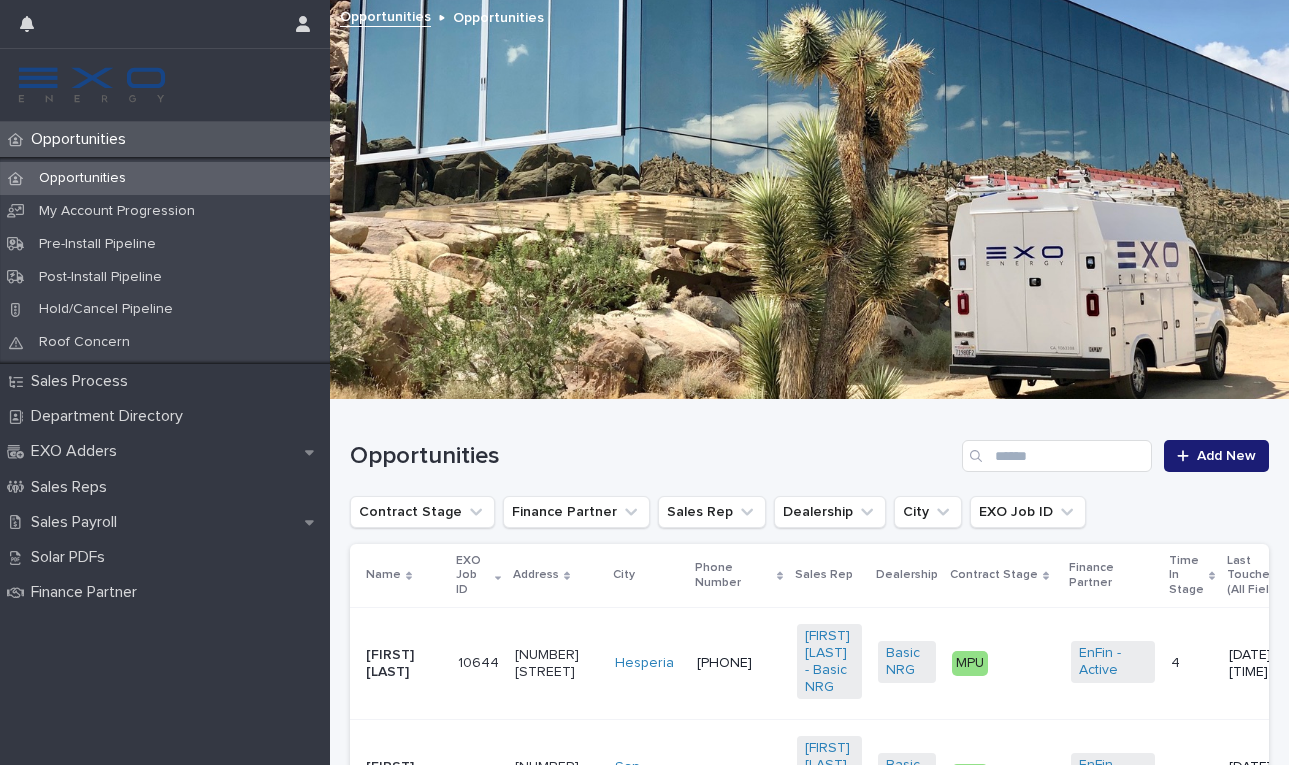 scroll, scrollTop: 0, scrollLeft: 0, axis: both 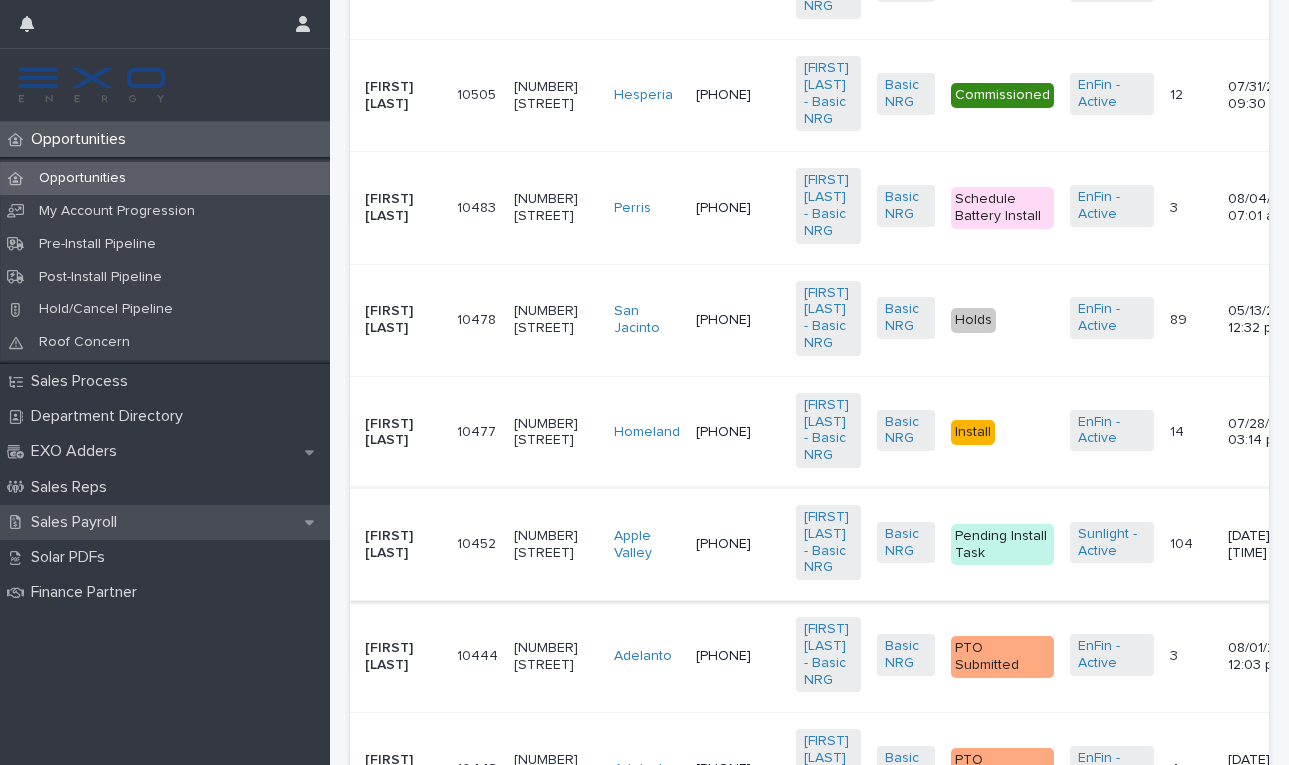 click on "Sales Payroll" at bounding box center [78, 522] 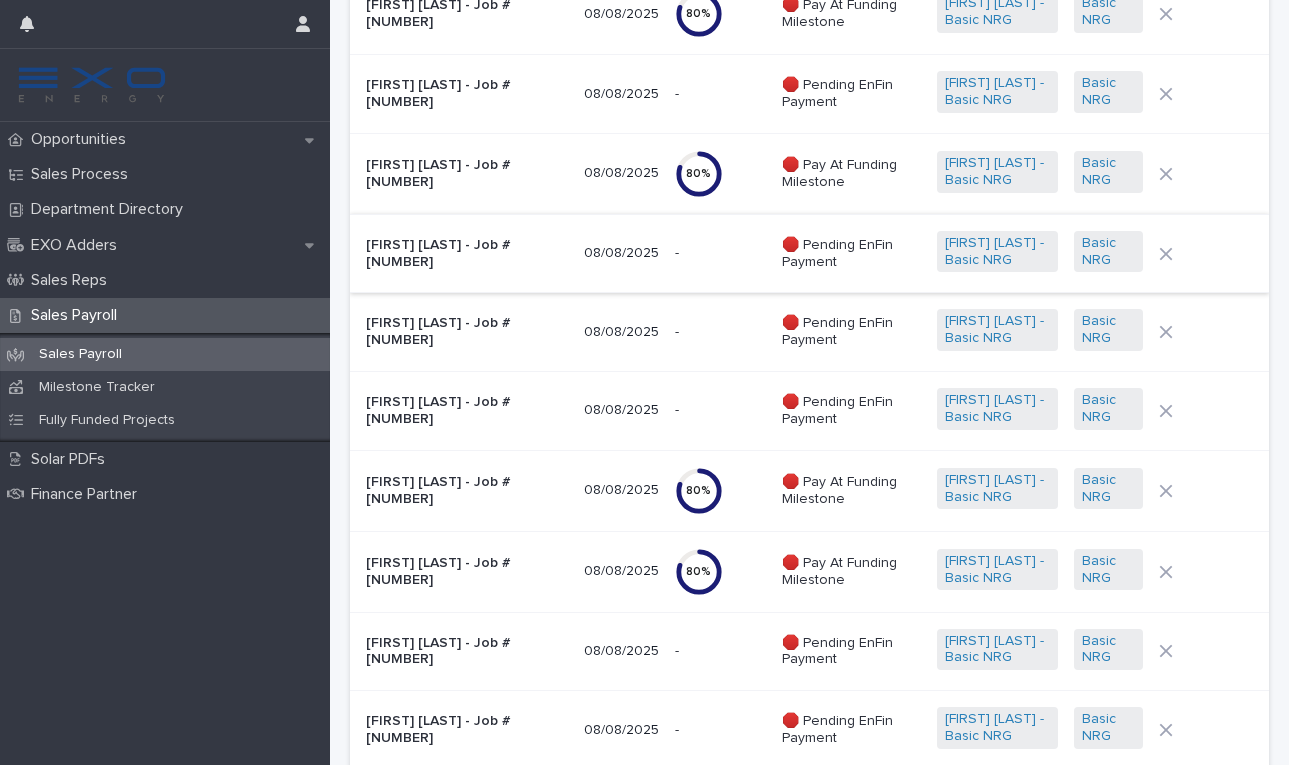 scroll, scrollTop: 1672, scrollLeft: 0, axis: vertical 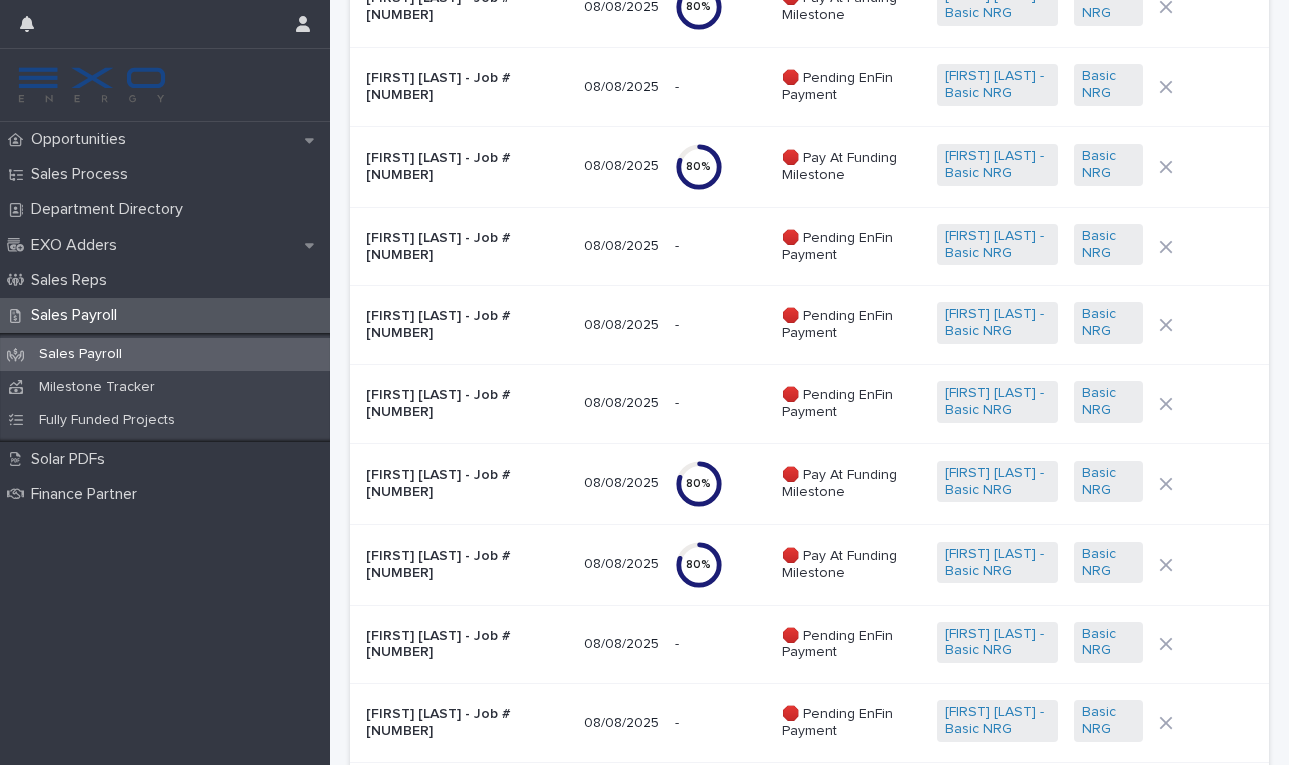 click on "Irene Valles - Job #10546" at bounding box center [467, 325] 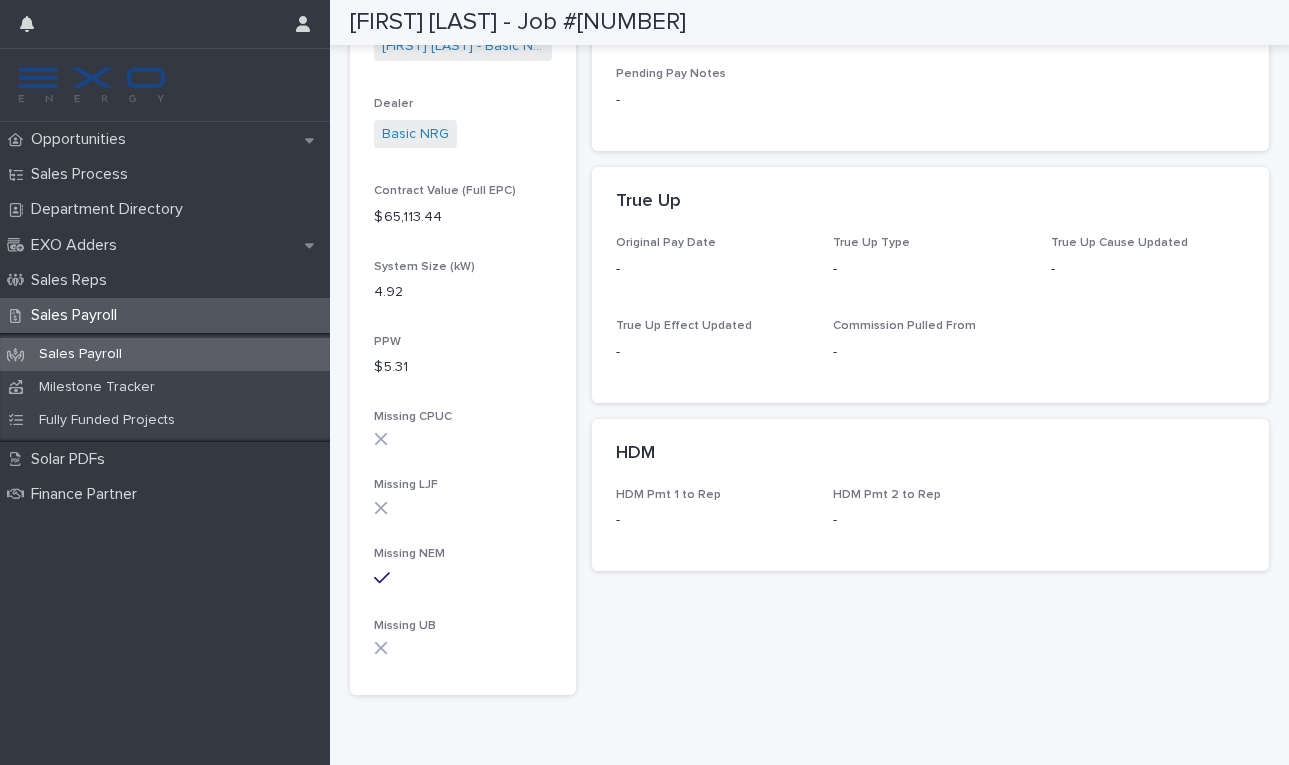 scroll, scrollTop: 543, scrollLeft: 0, axis: vertical 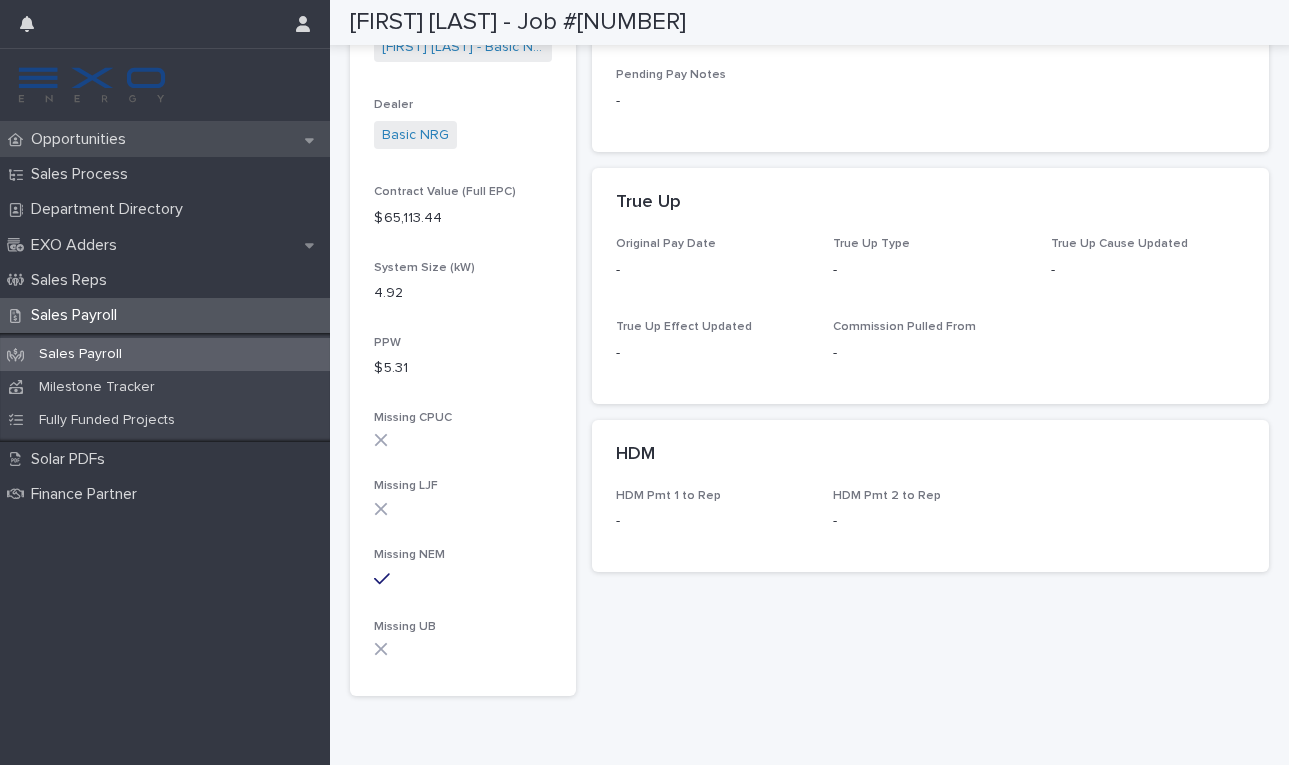 click on "Opportunities" at bounding box center (82, 139) 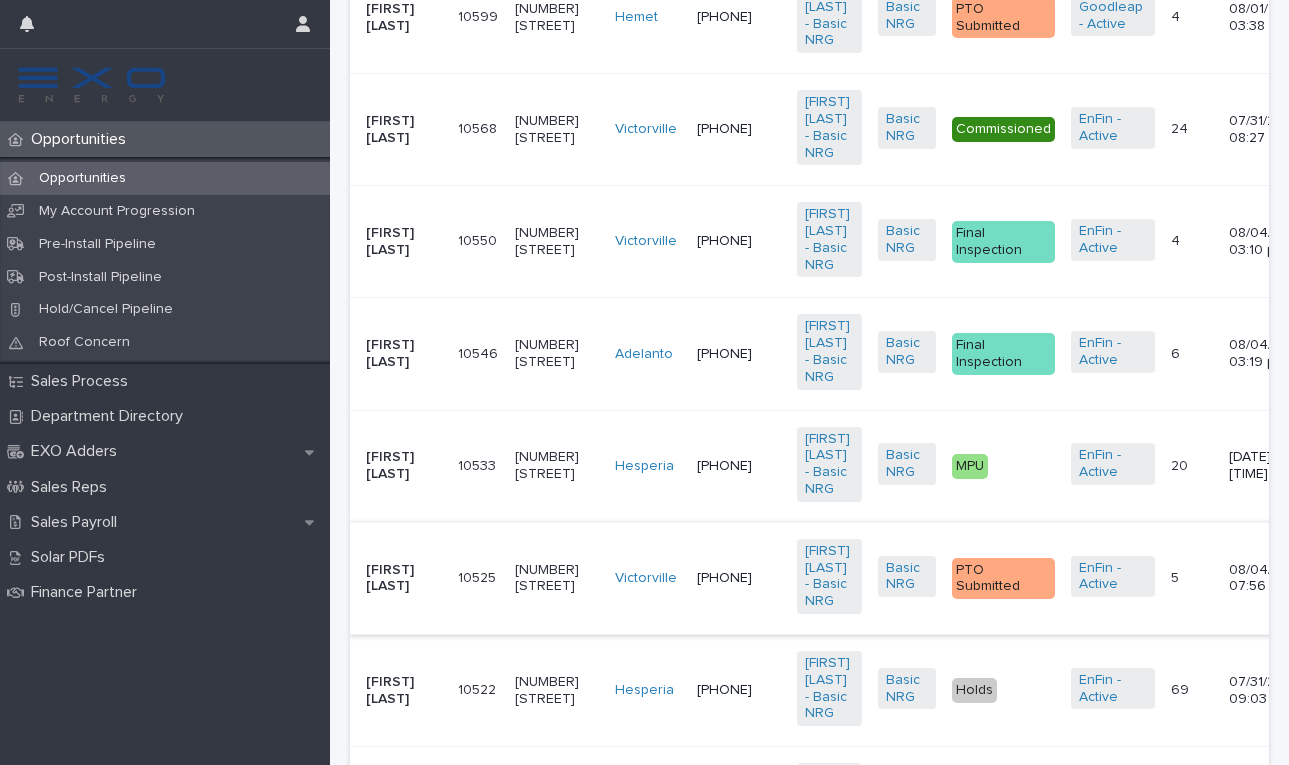 scroll, scrollTop: 1101, scrollLeft: 0, axis: vertical 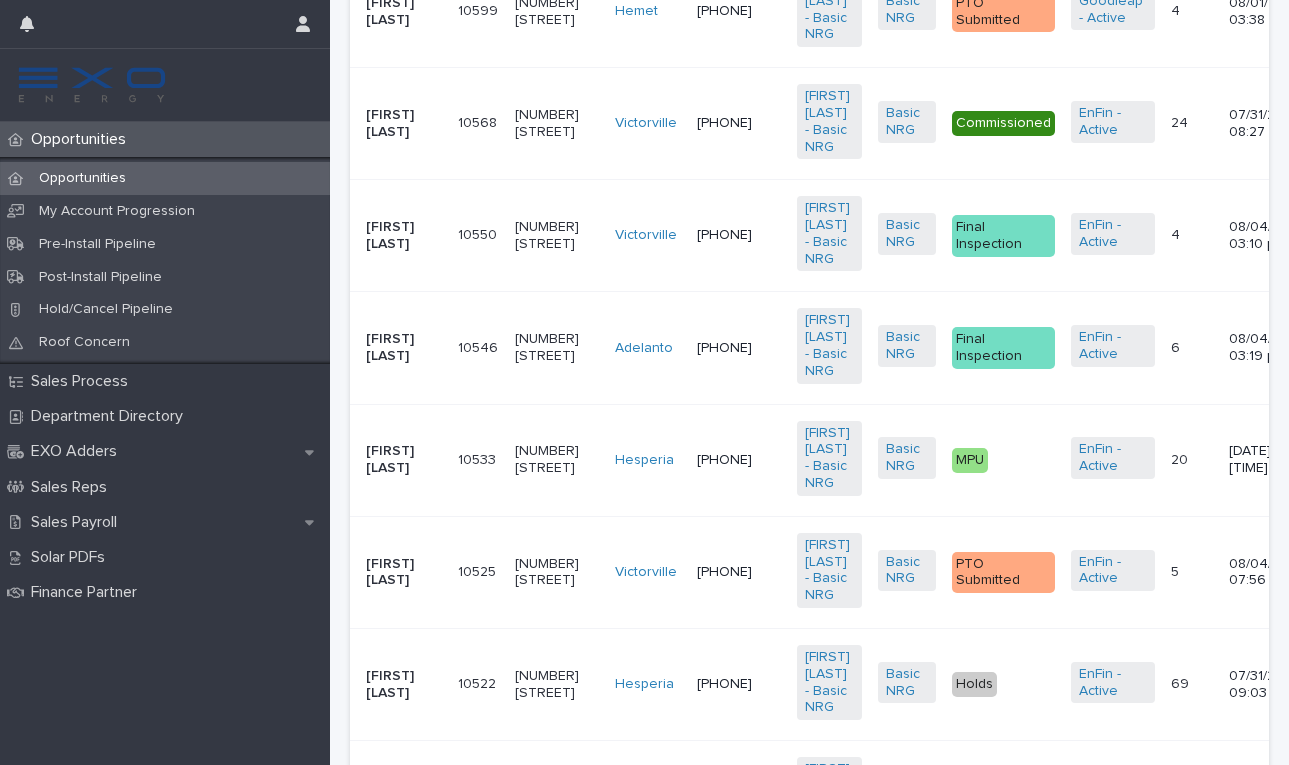 click on "[FIRST] [LAST]" at bounding box center [404, 236] 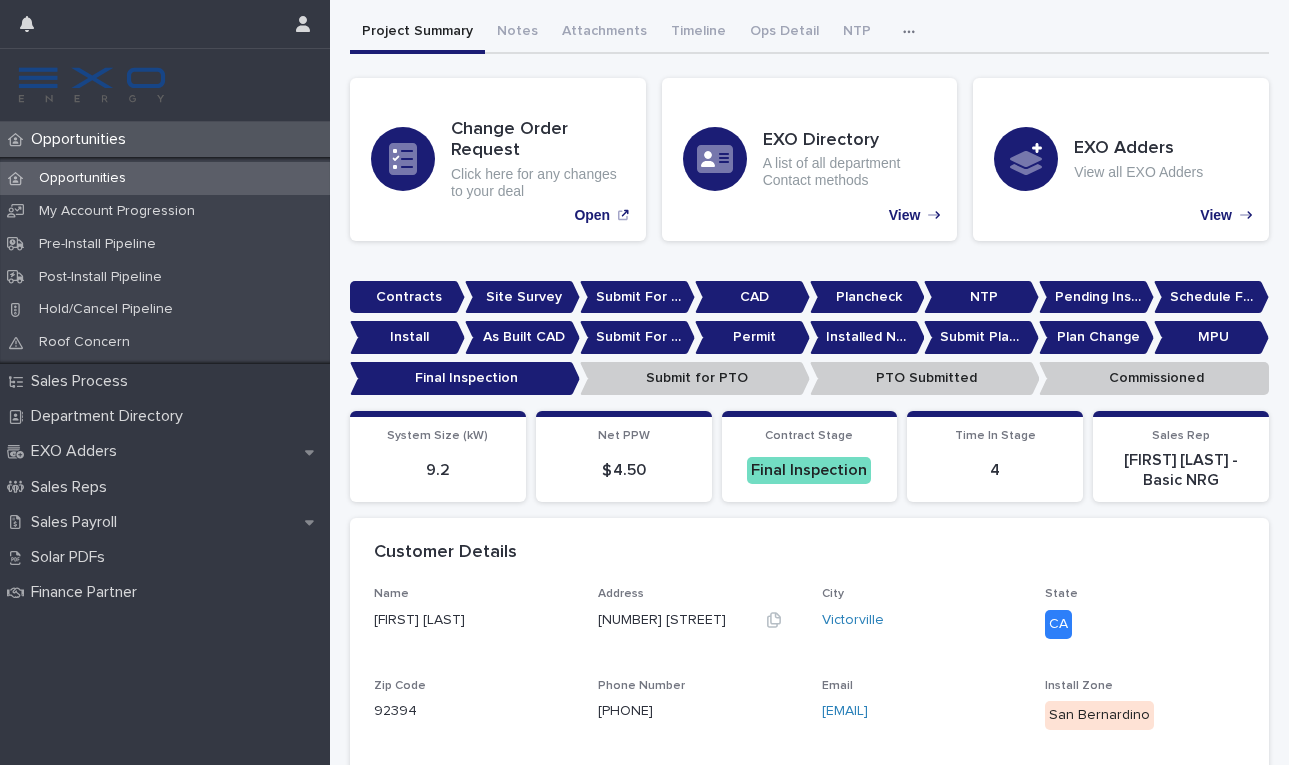 scroll, scrollTop: 120, scrollLeft: 0, axis: vertical 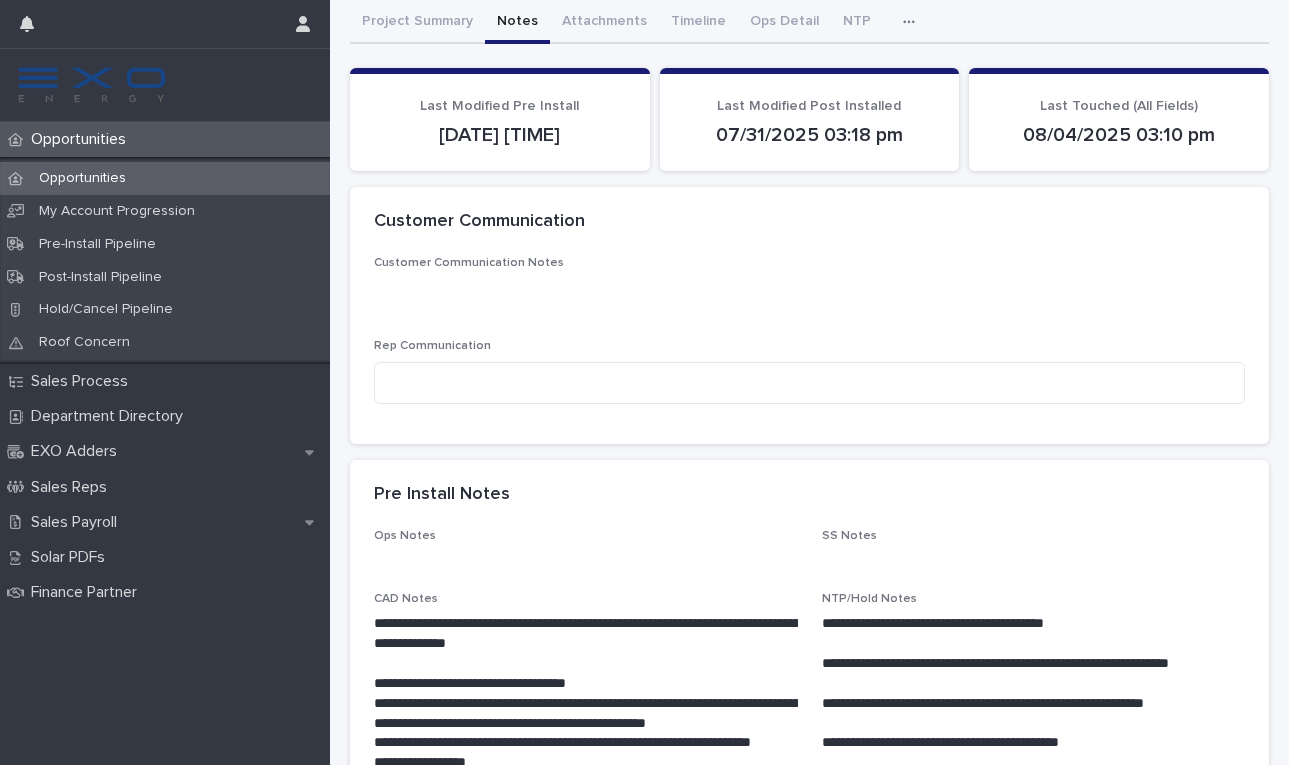click on "Notes" at bounding box center [517, 23] 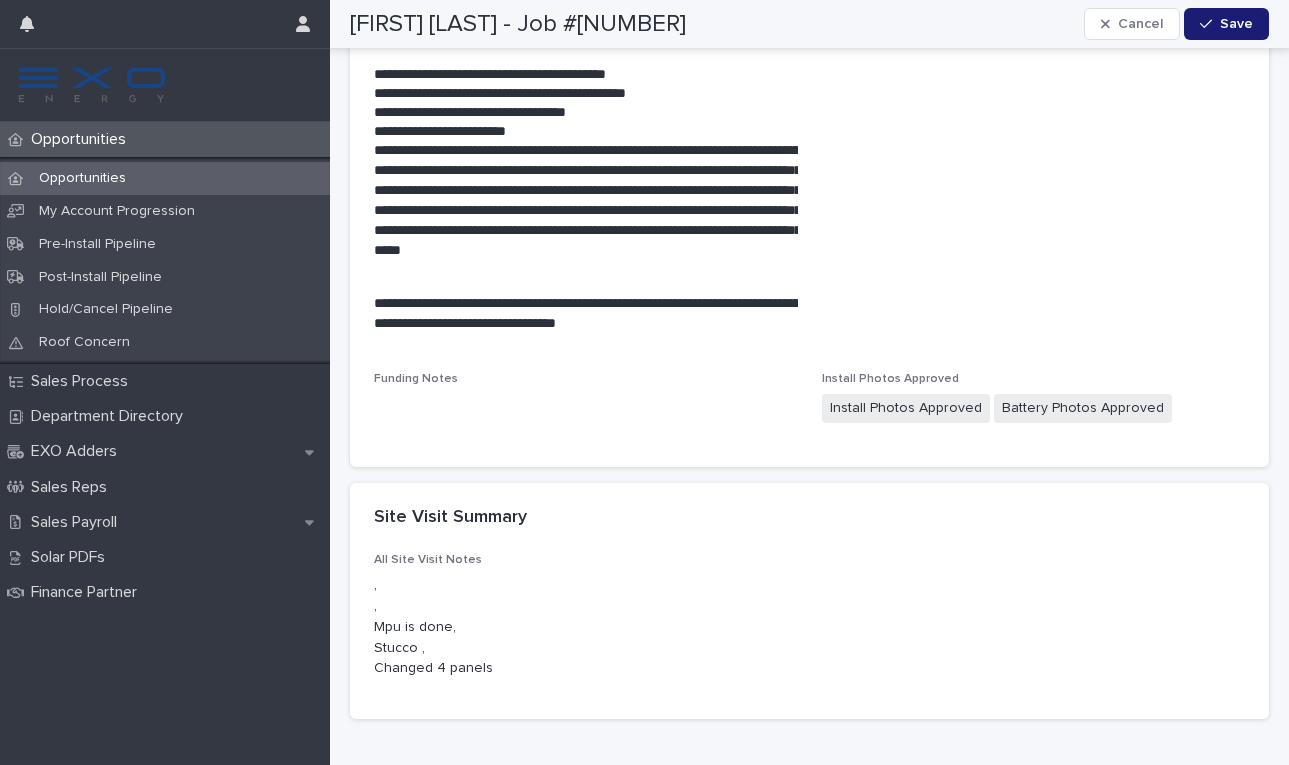 scroll, scrollTop: 5090, scrollLeft: 0, axis: vertical 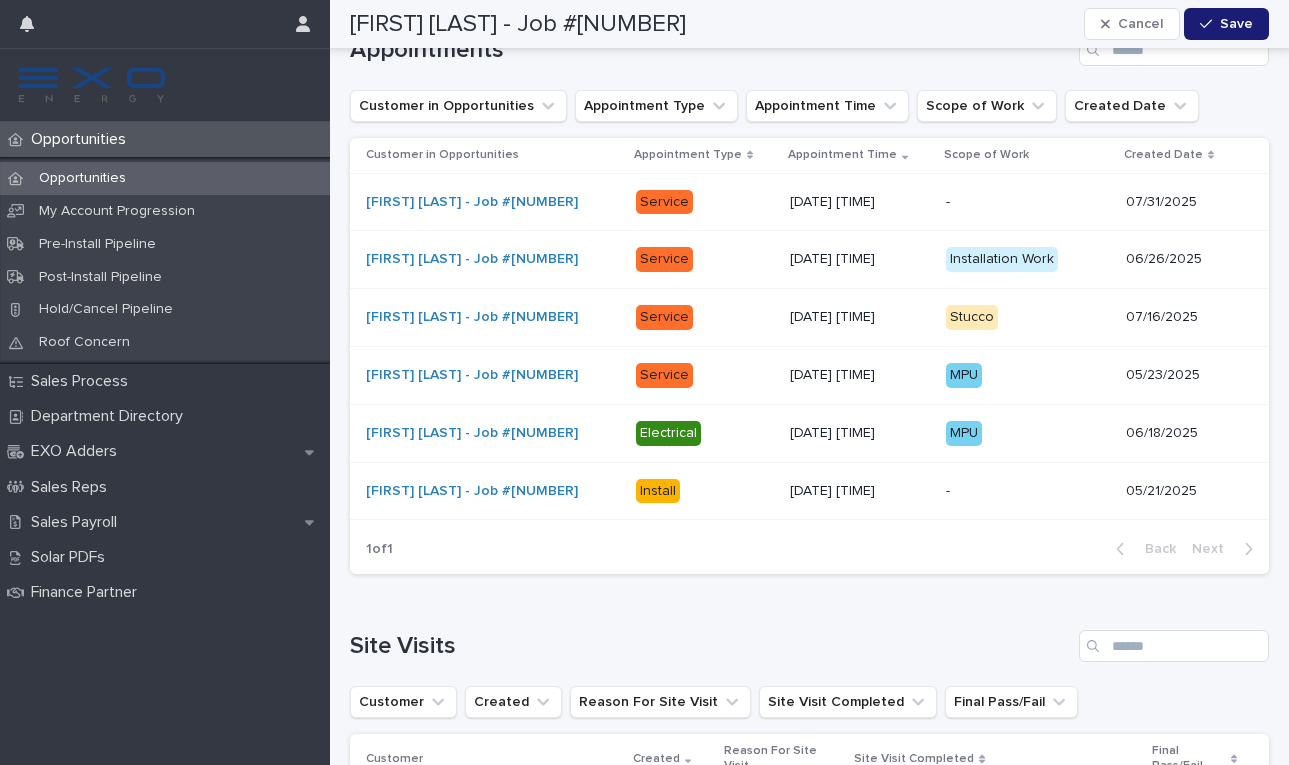 click on "Opportunities" at bounding box center (82, 178) 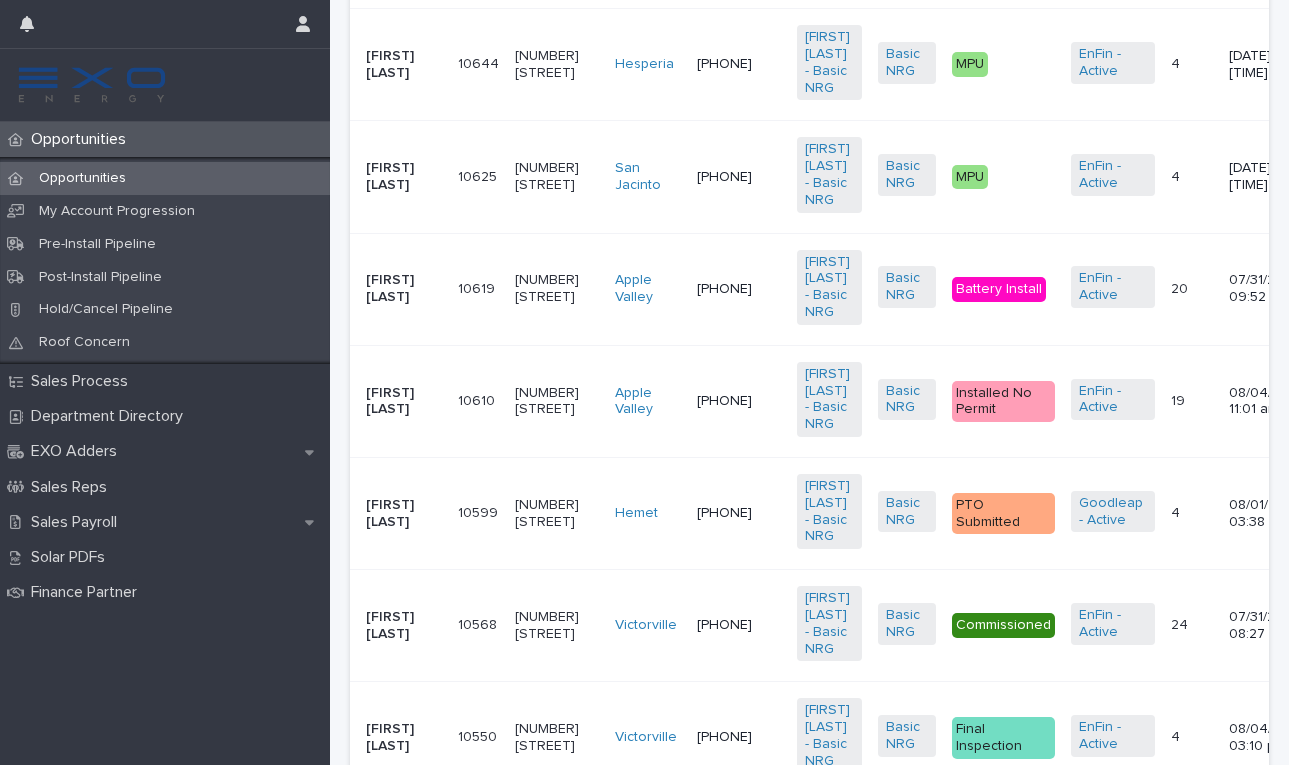 scroll, scrollTop: 602, scrollLeft: 0, axis: vertical 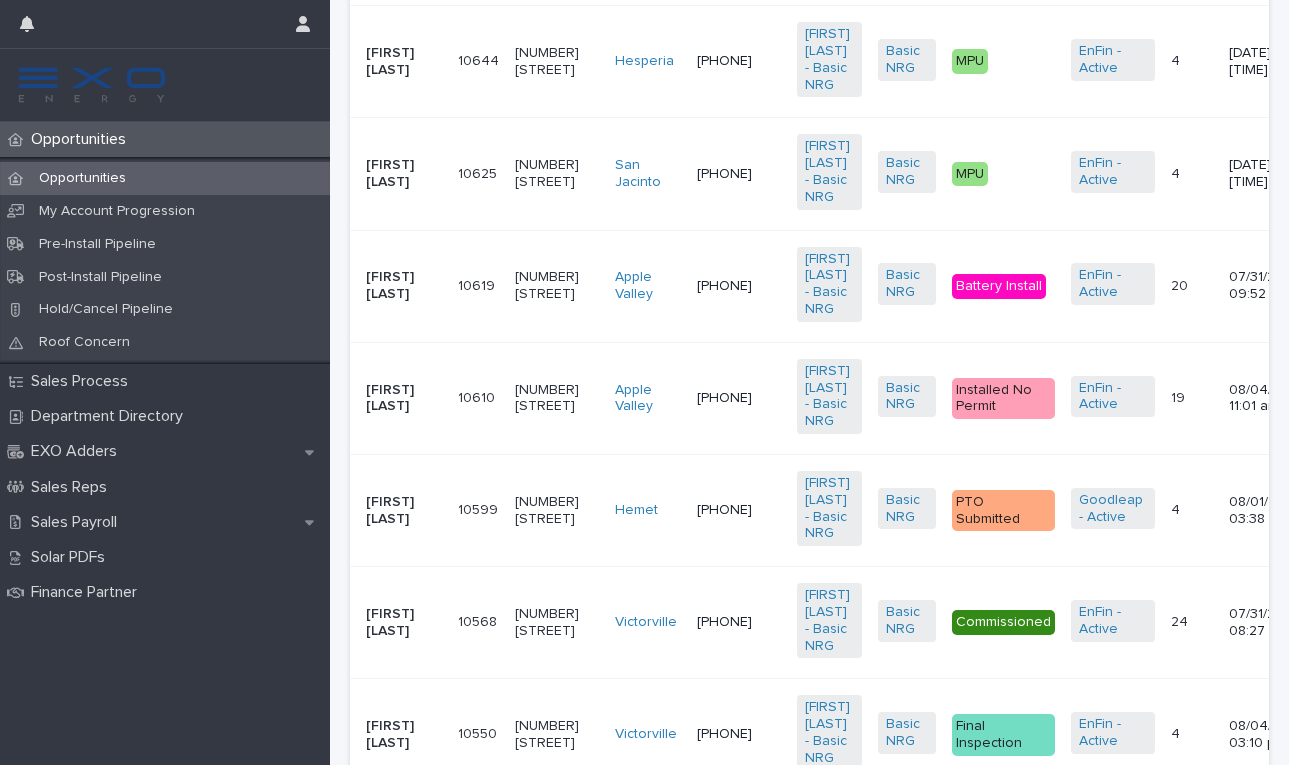 click on "[FIRST] [LAST]" at bounding box center (404, 511) 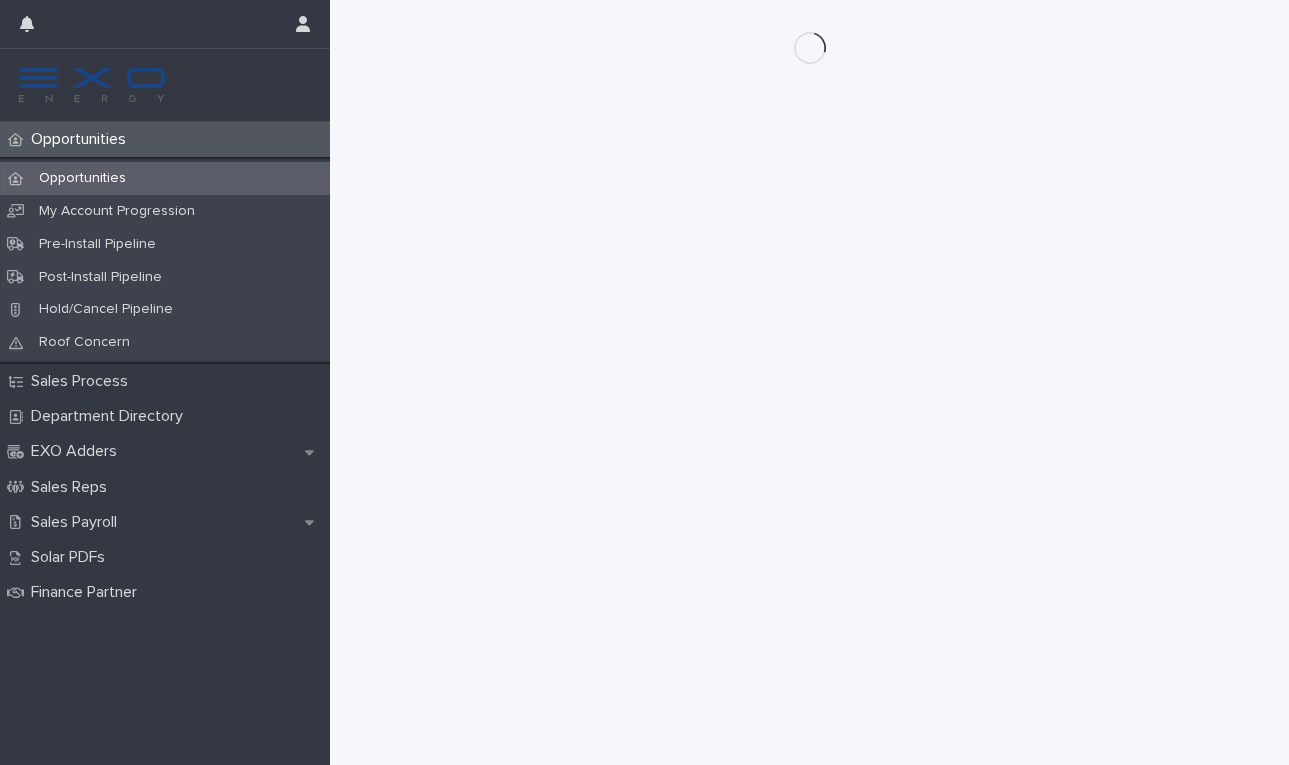 scroll, scrollTop: 0, scrollLeft: 0, axis: both 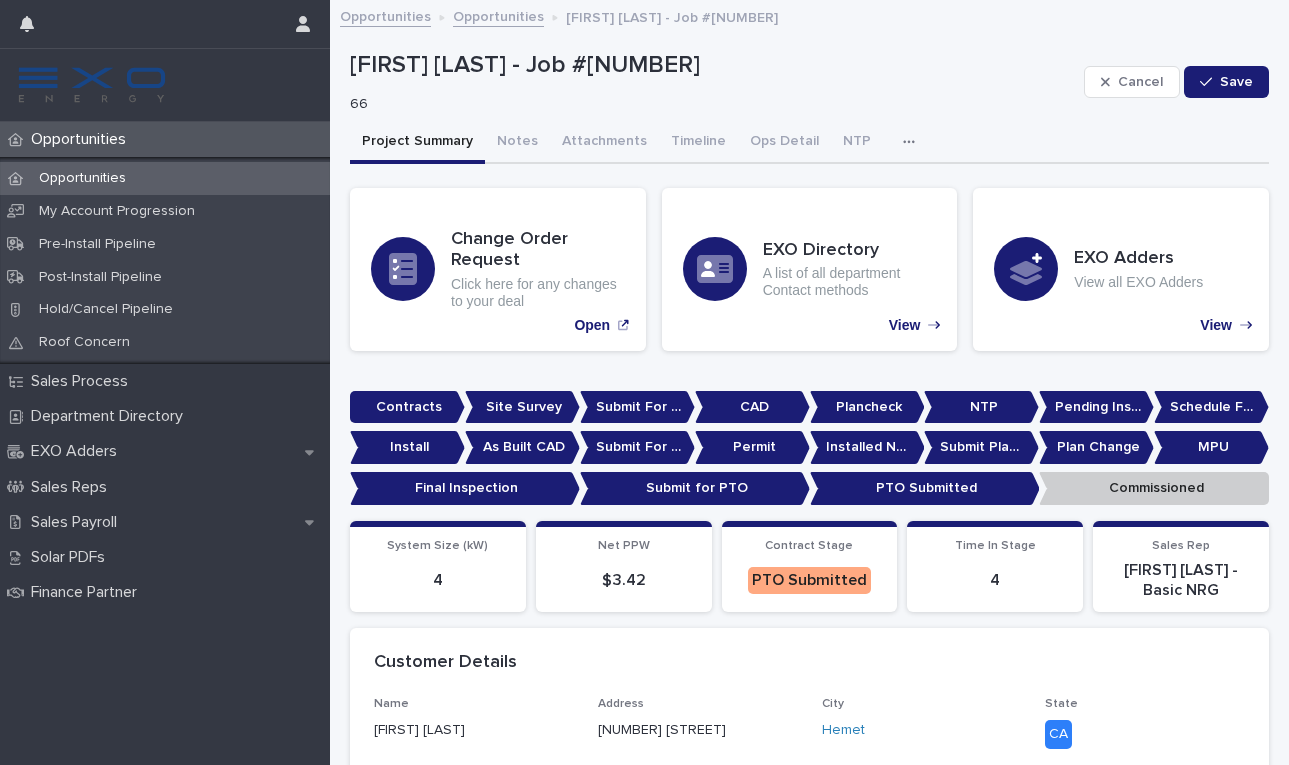 click on "Opportunities" at bounding box center [82, 178] 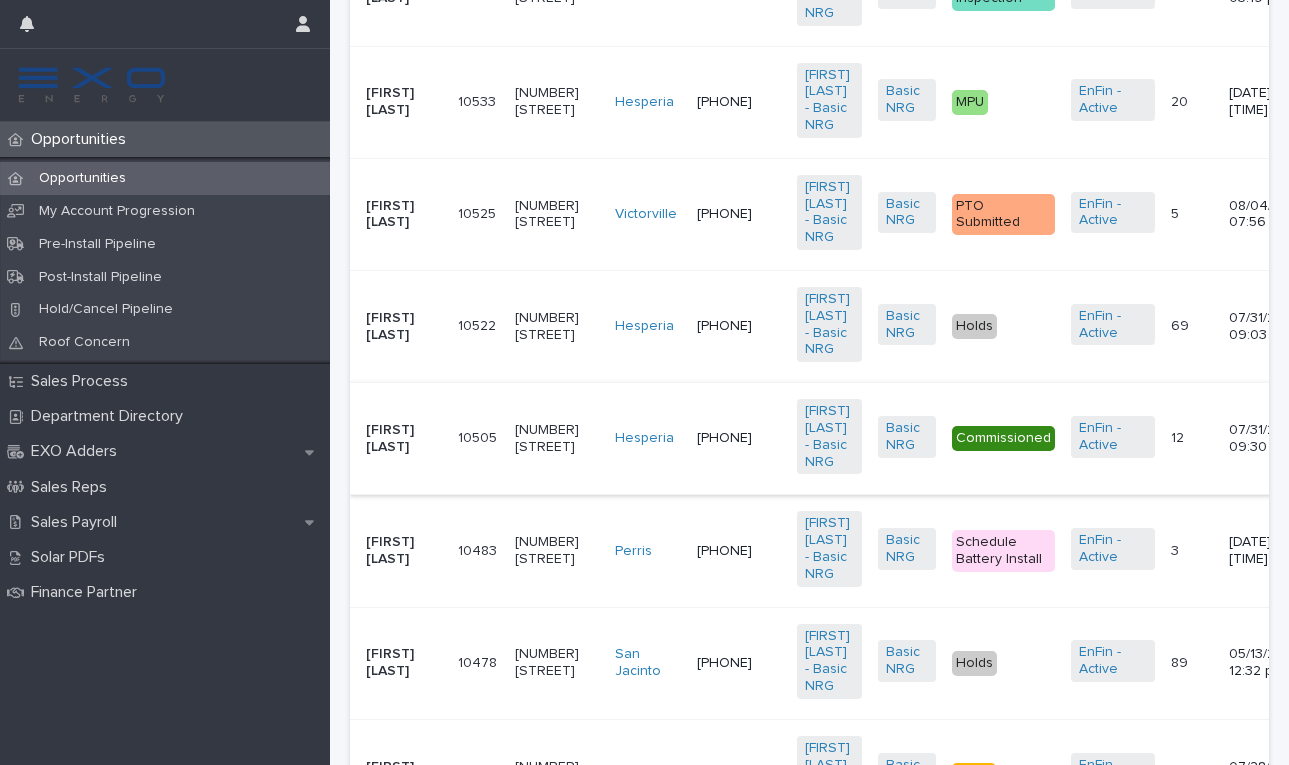 scroll, scrollTop: 1461, scrollLeft: 0, axis: vertical 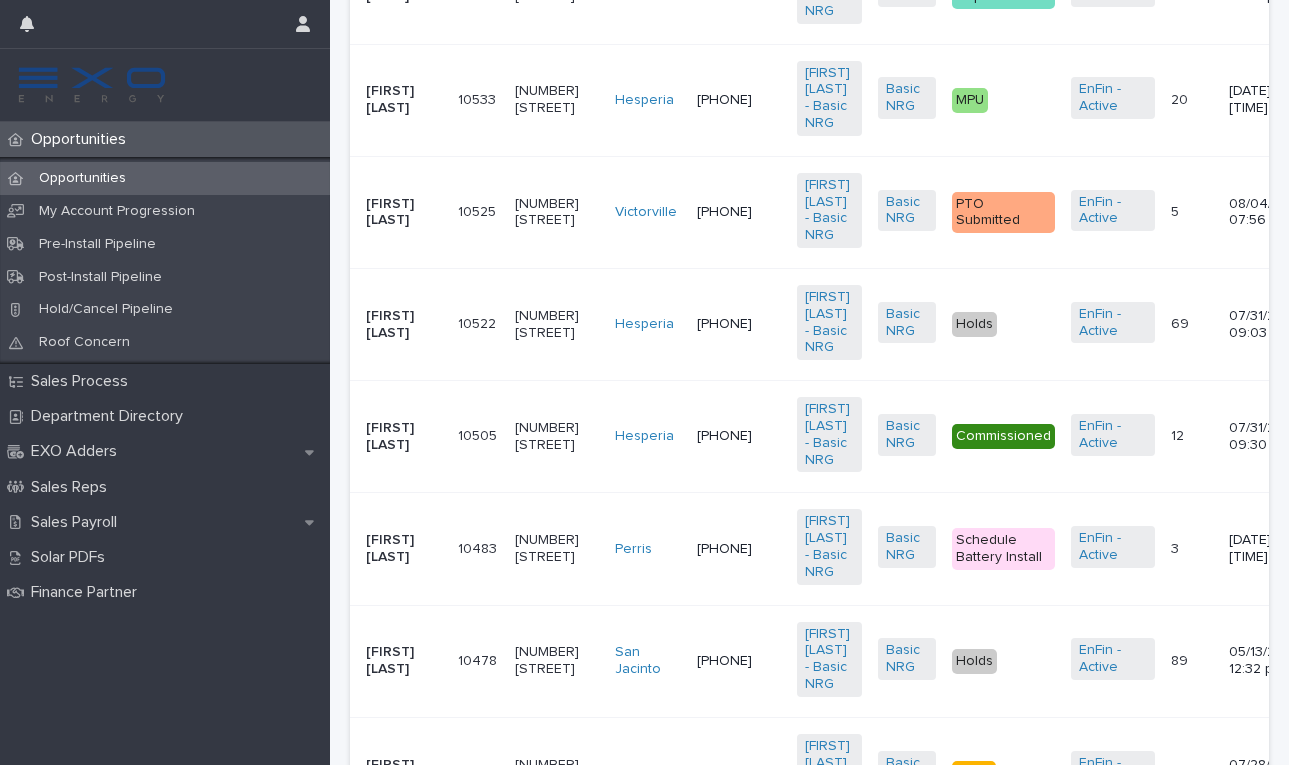 click on "[FIRST] [LAST]" at bounding box center [404, 549] 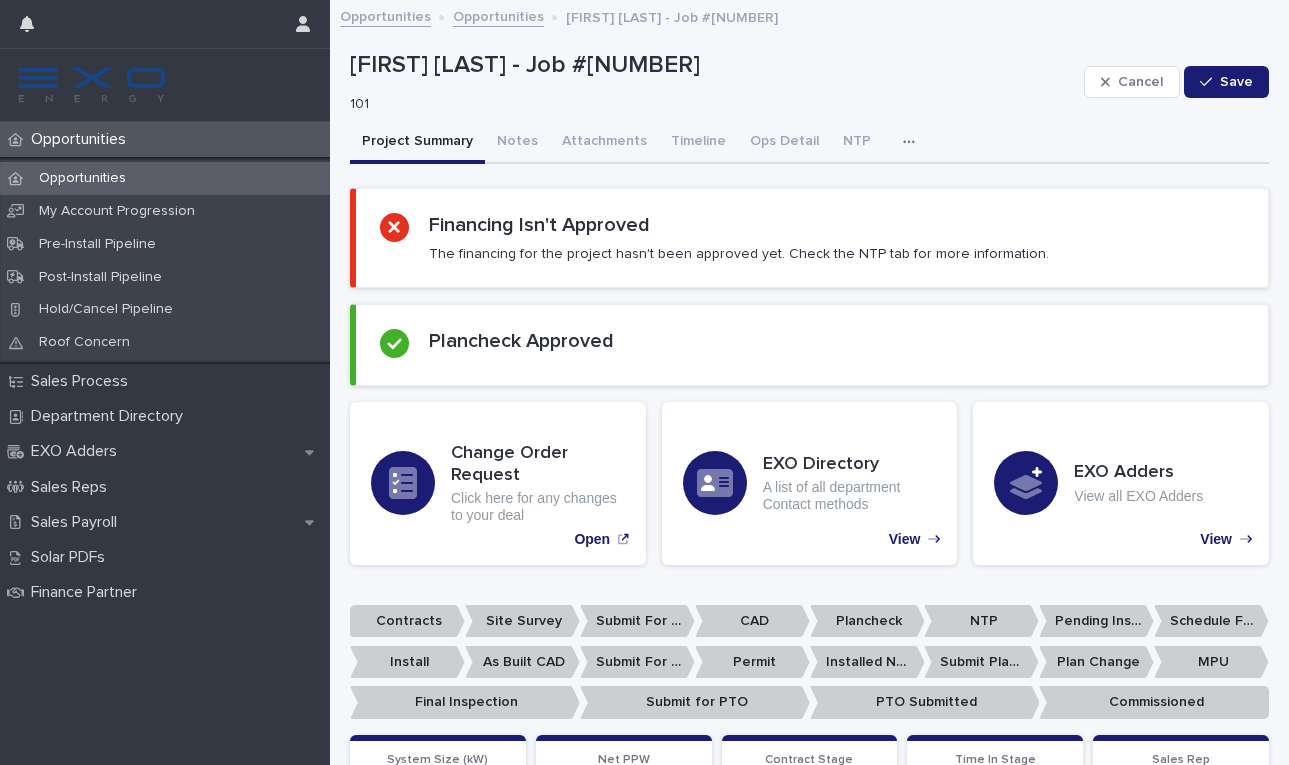 scroll, scrollTop: 0, scrollLeft: 0, axis: both 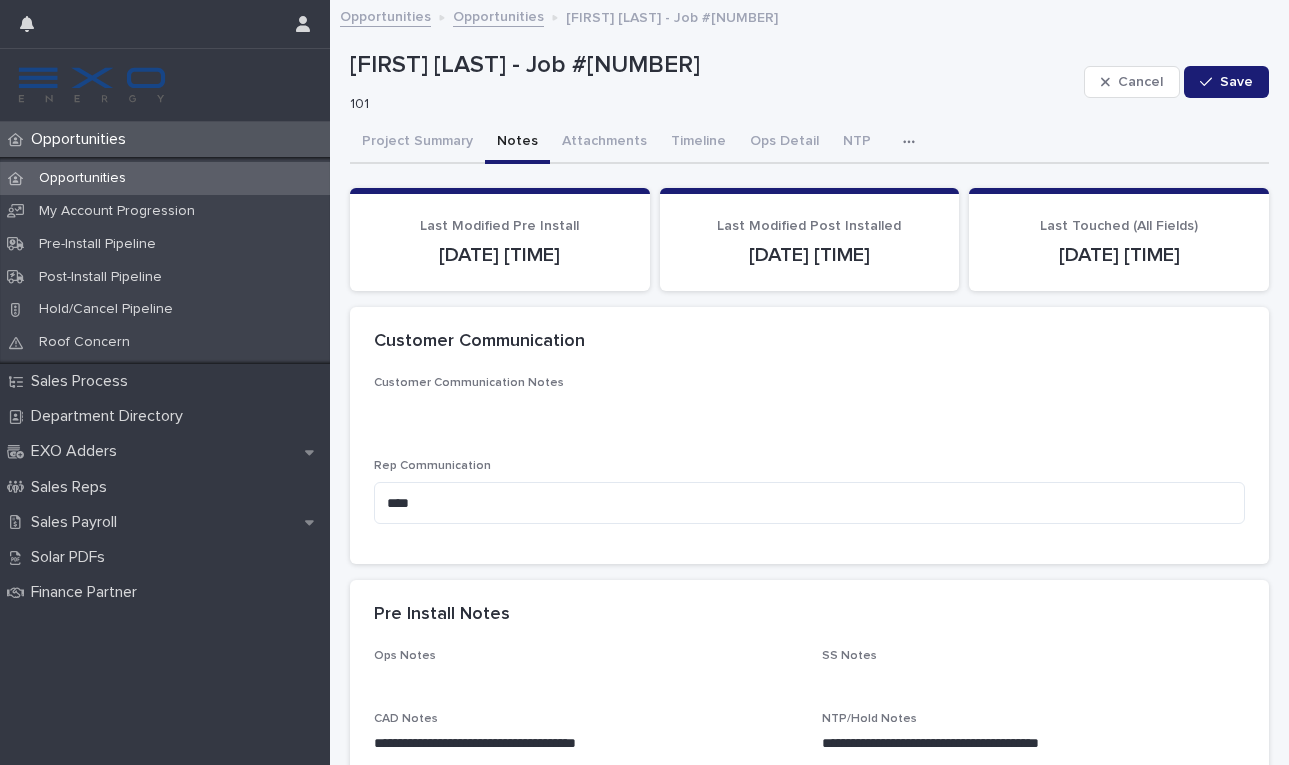 click on "Notes" at bounding box center [517, 143] 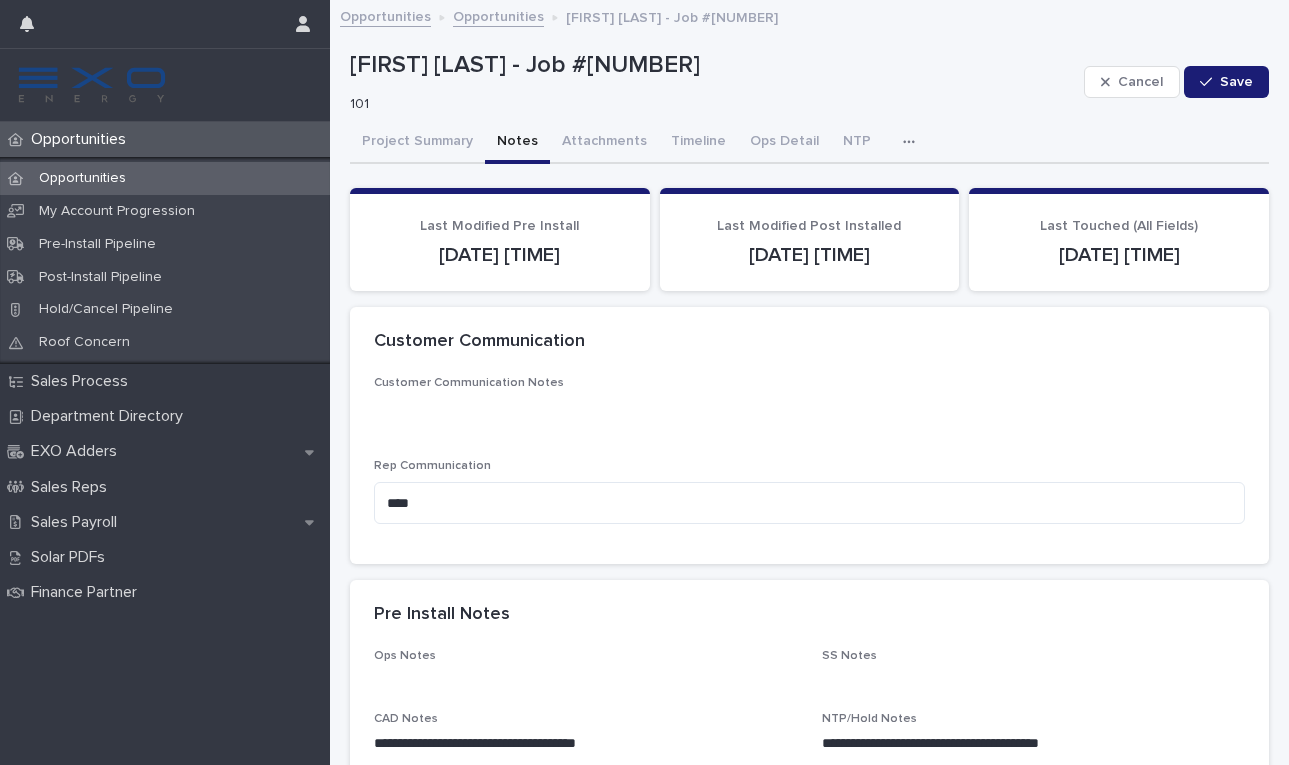 scroll, scrollTop: 0, scrollLeft: 0, axis: both 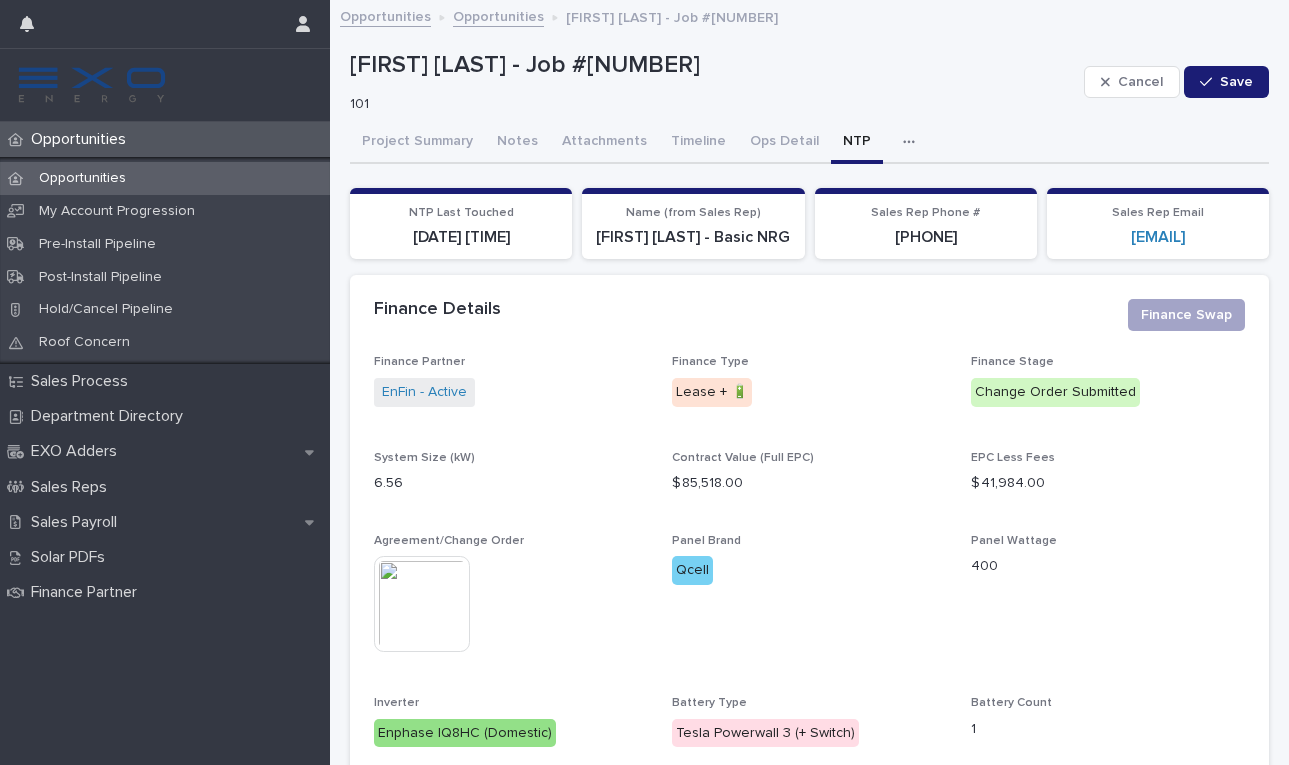 click on "NTP" at bounding box center [857, 143] 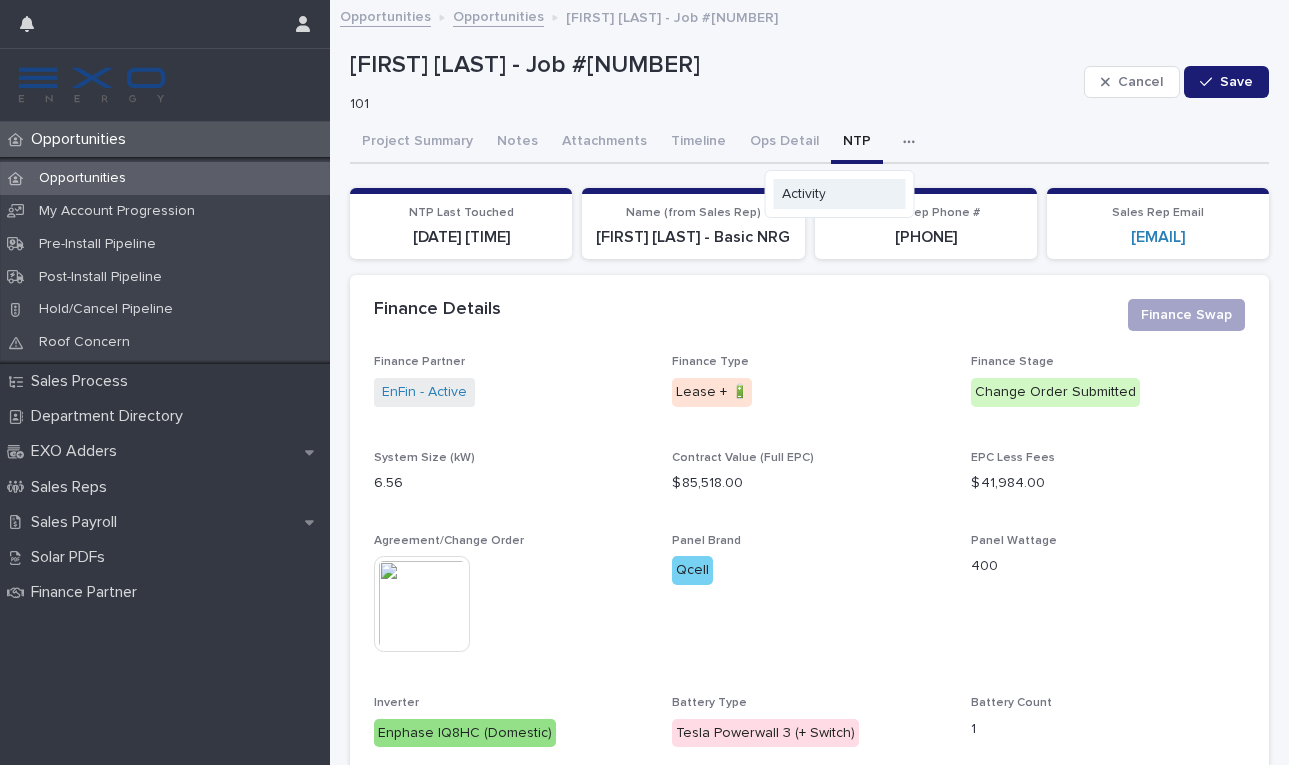 click on "Activity" at bounding box center (804, 194) 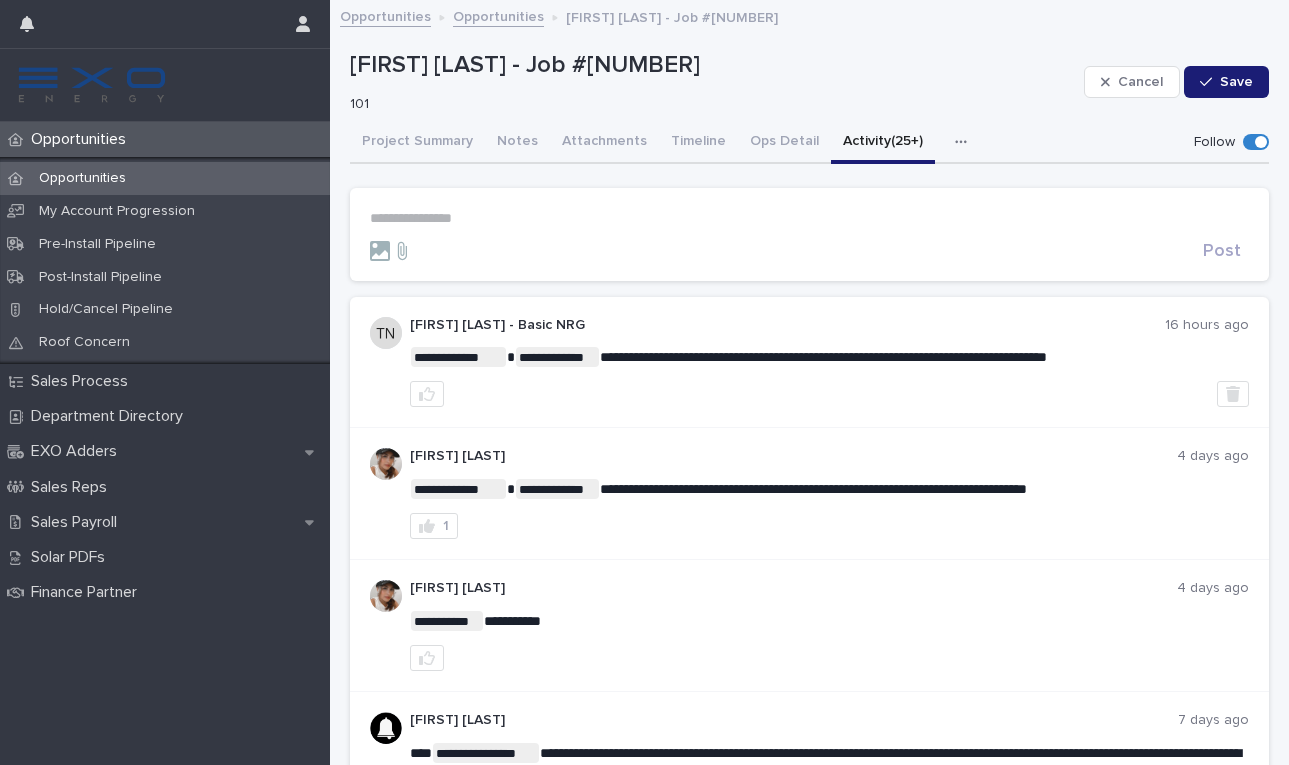 click on "Opportunities" at bounding box center (82, 178) 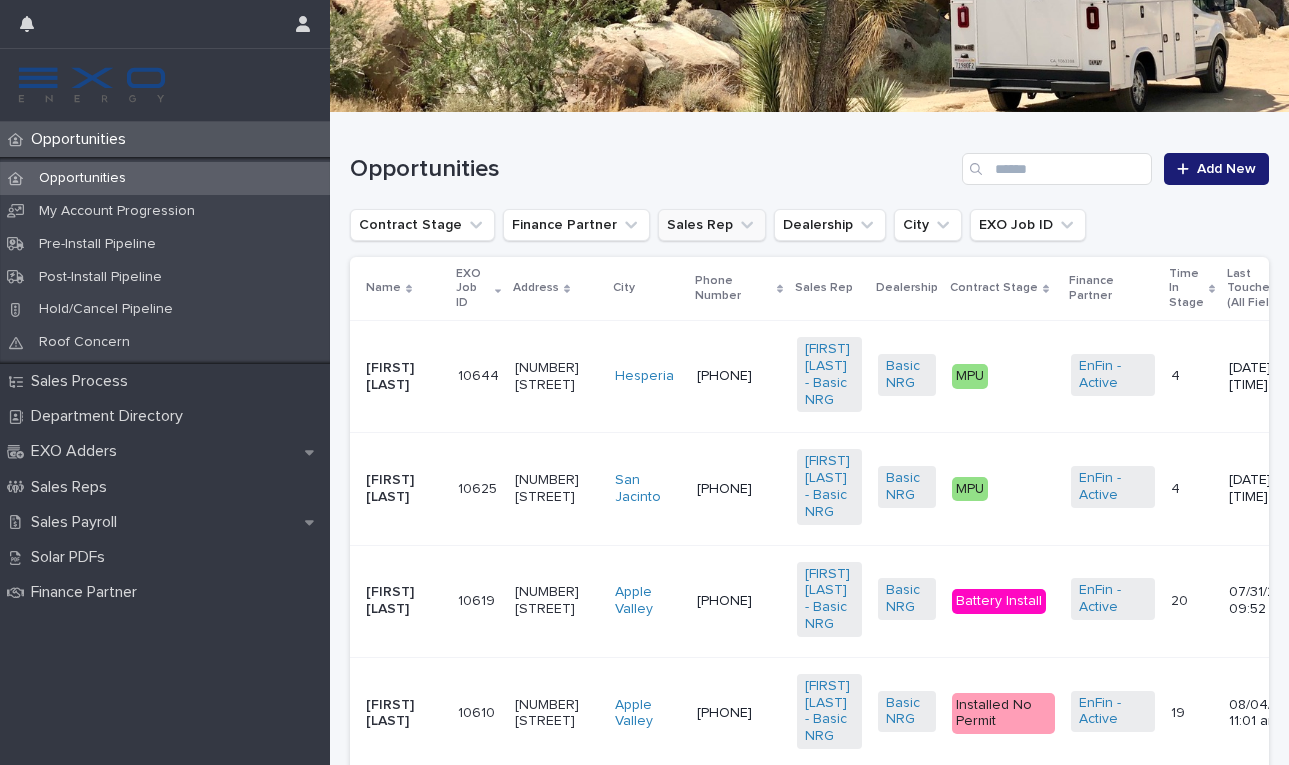 scroll, scrollTop: 289, scrollLeft: 0, axis: vertical 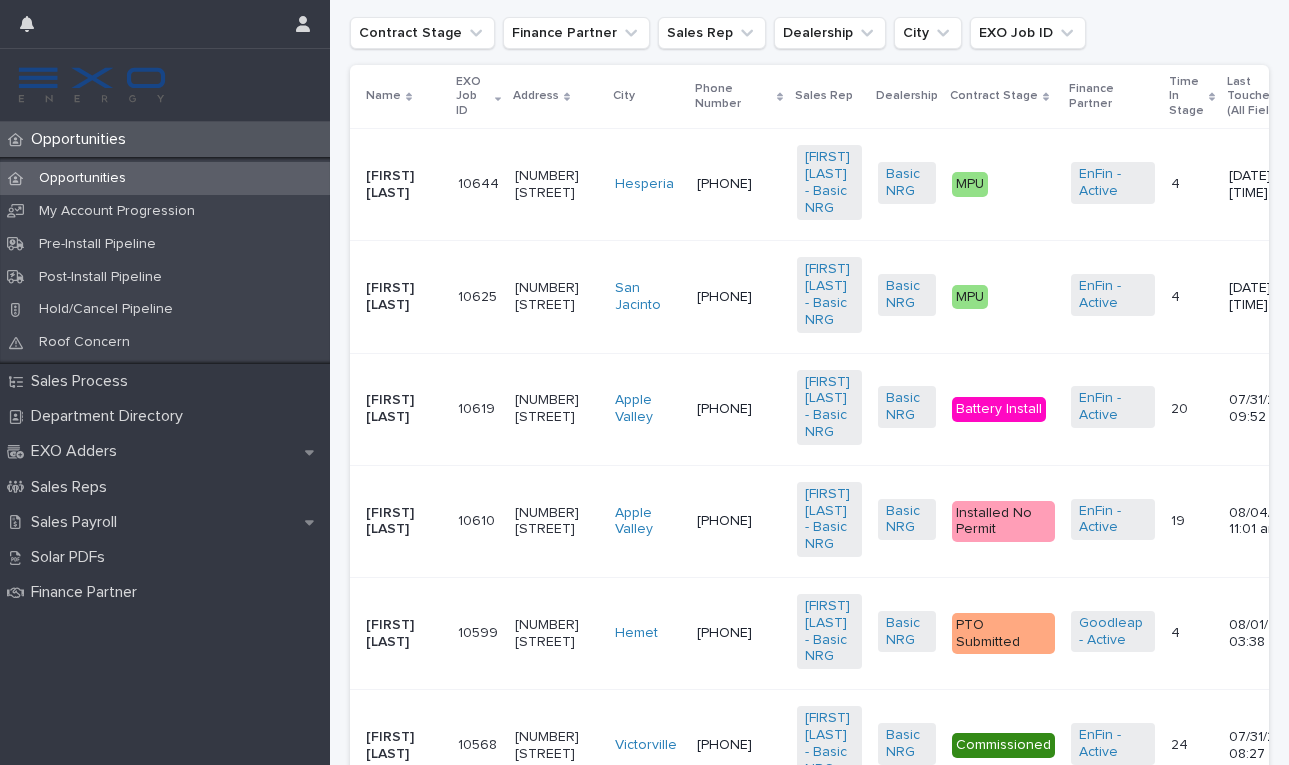 click on "[FIRST] [LAST]" at bounding box center (404, 409) 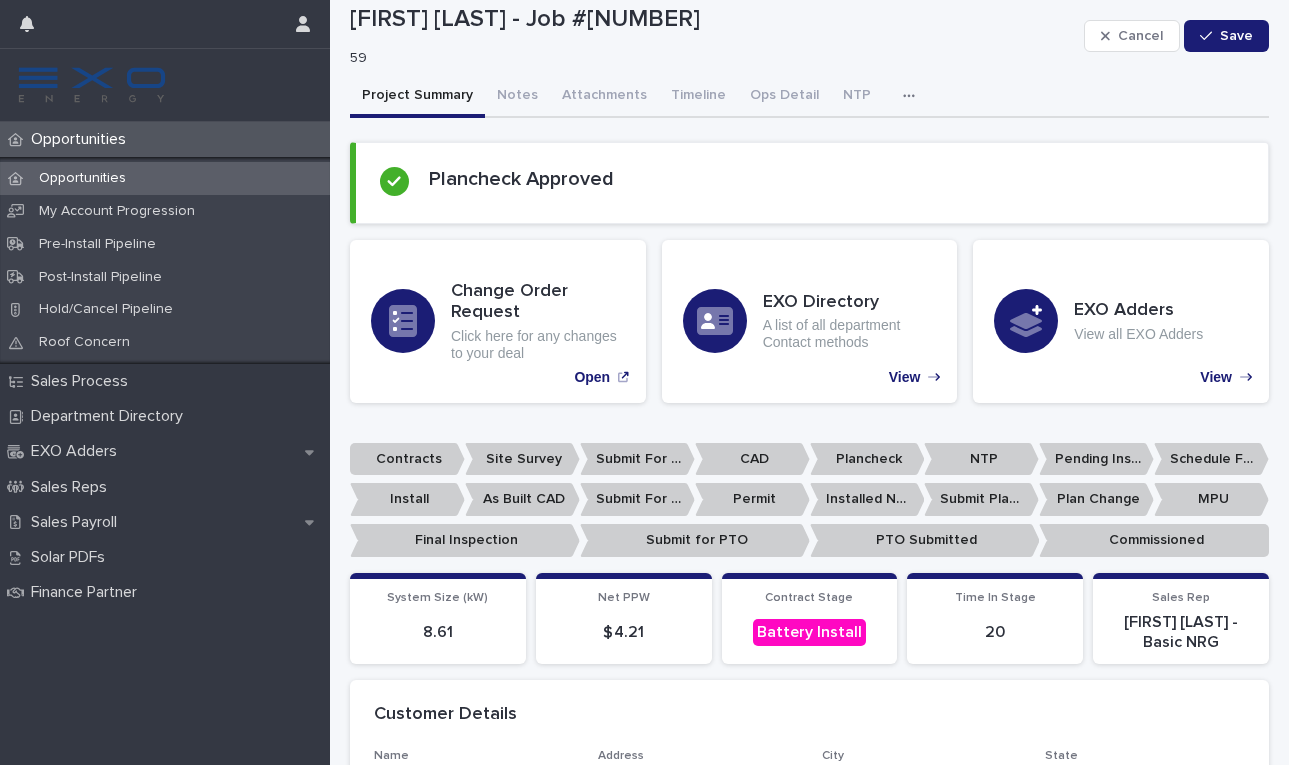 scroll, scrollTop: 47, scrollLeft: 0, axis: vertical 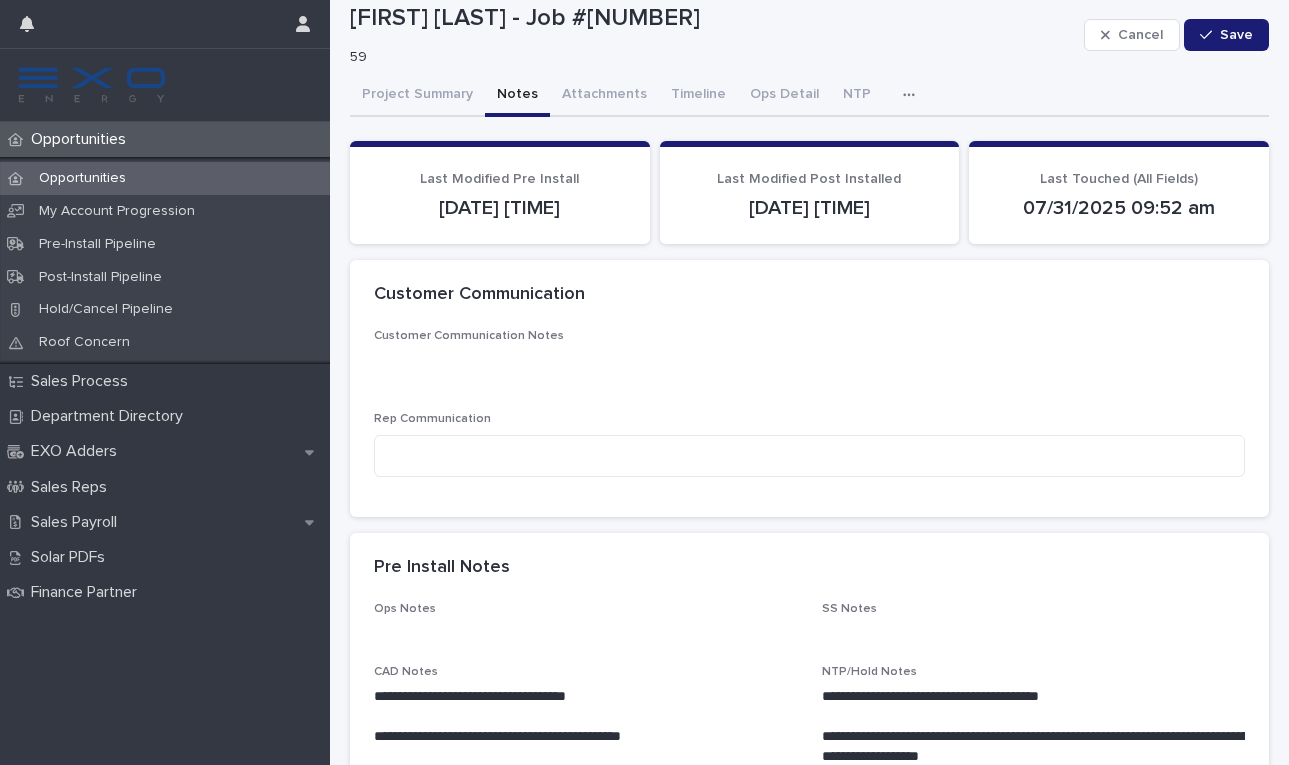 click on "Notes" at bounding box center (517, 96) 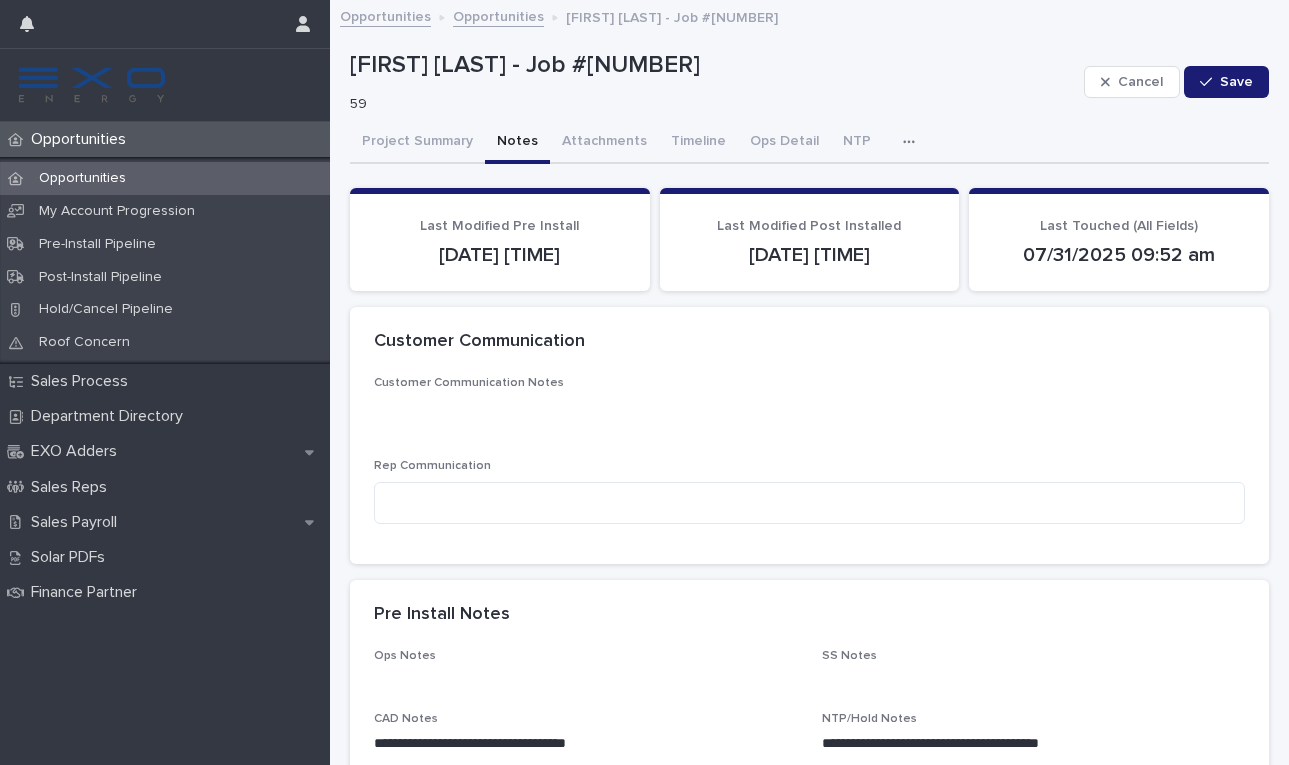scroll, scrollTop: 0, scrollLeft: 0, axis: both 